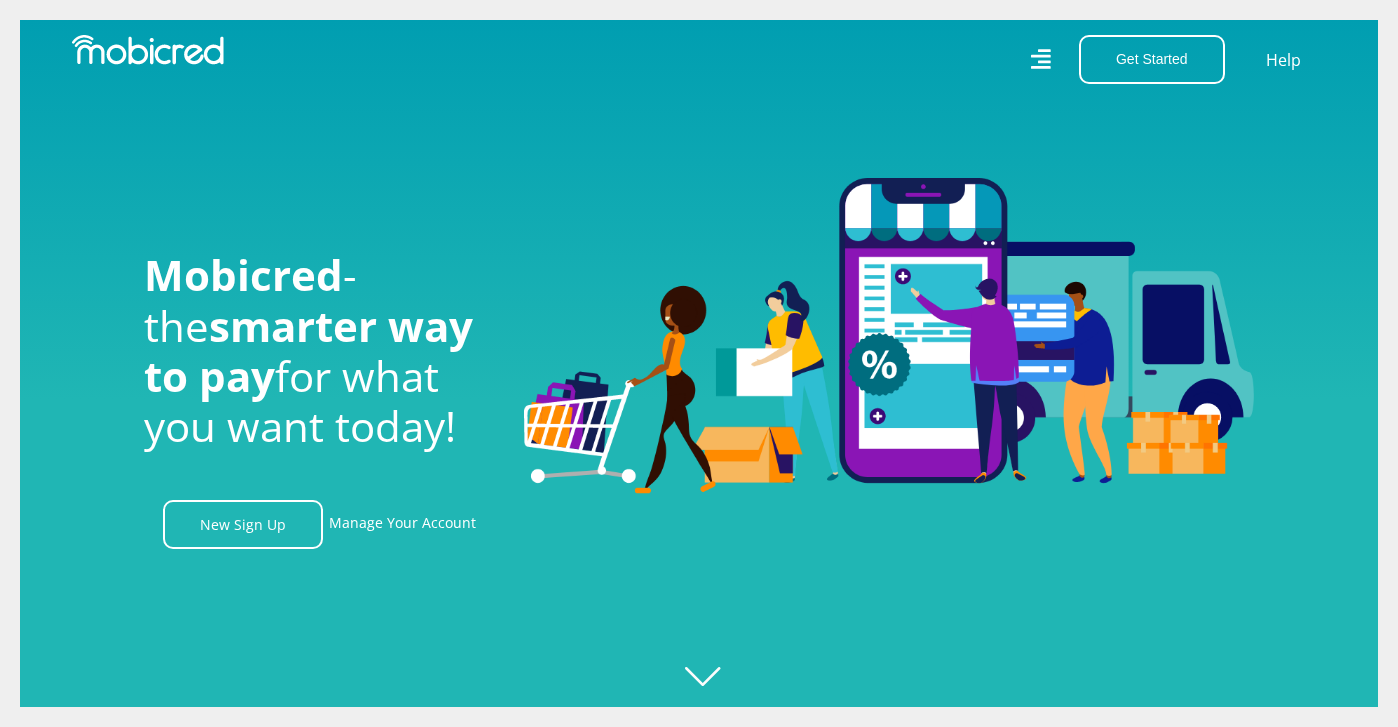 scroll, scrollTop: 0, scrollLeft: 0, axis: both 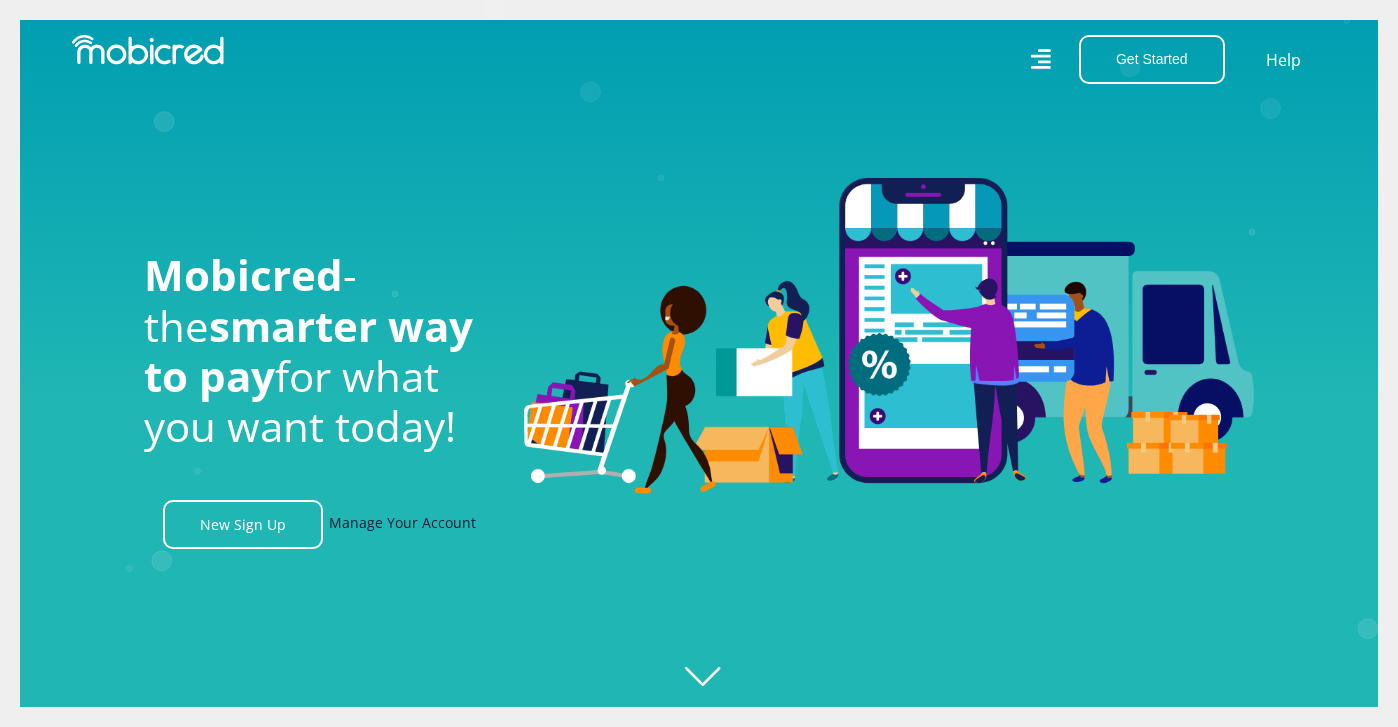 click on "Manage Your Account" at bounding box center [402, 524] 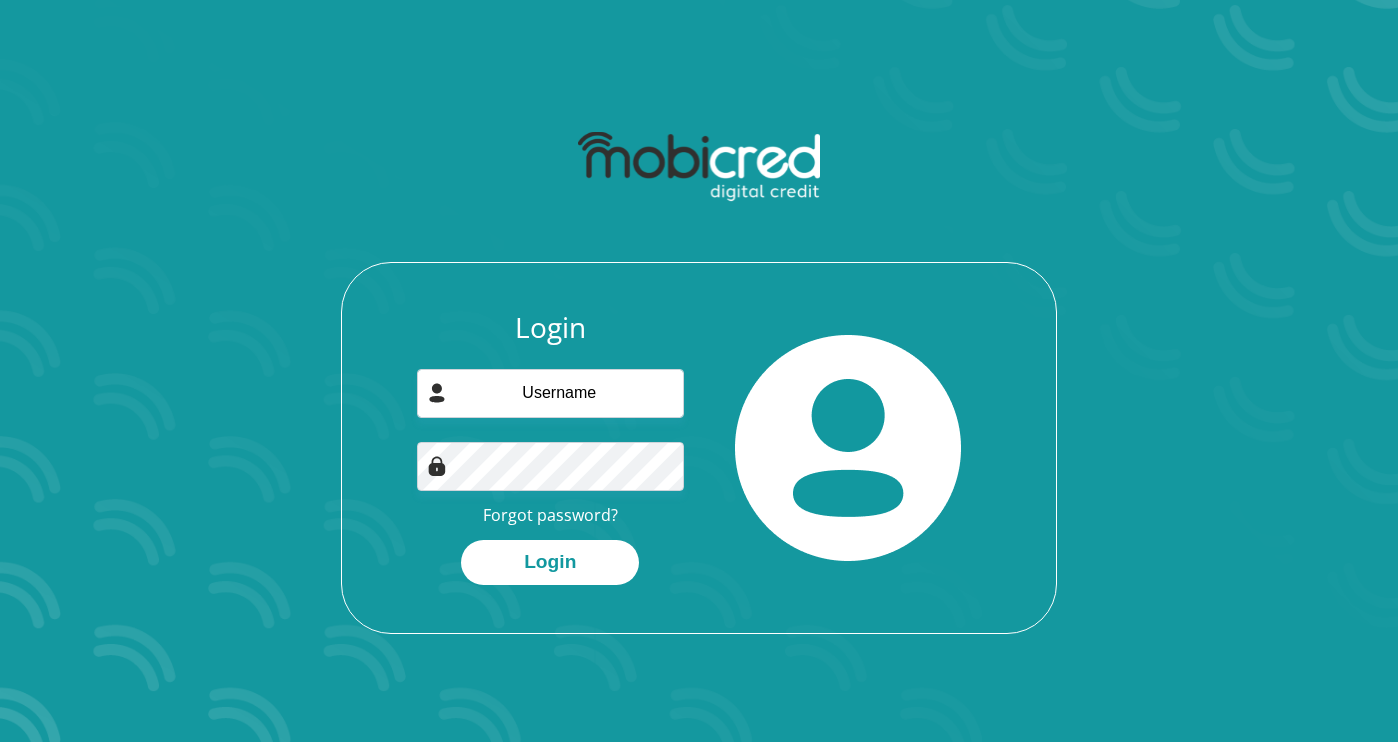 scroll, scrollTop: 0, scrollLeft: 0, axis: both 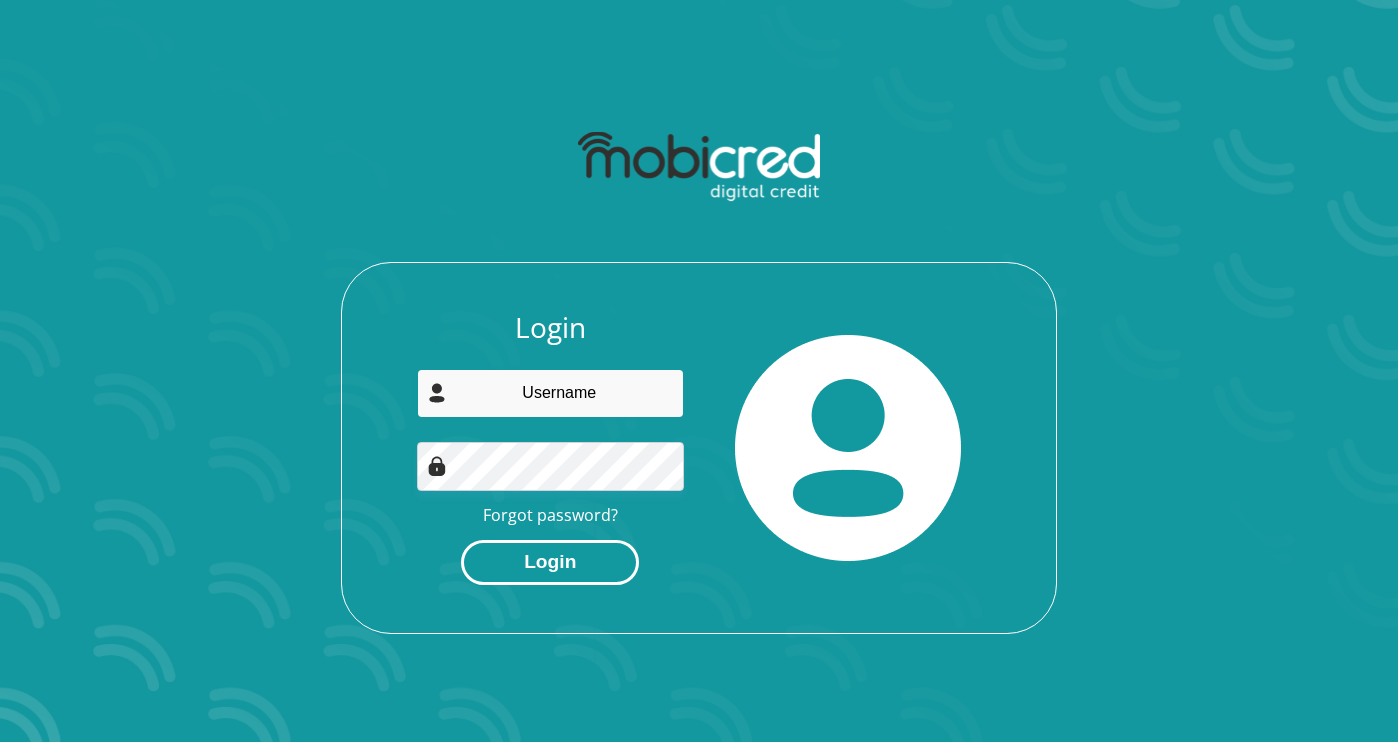 type on "thandamazibuko1@gmail.com" 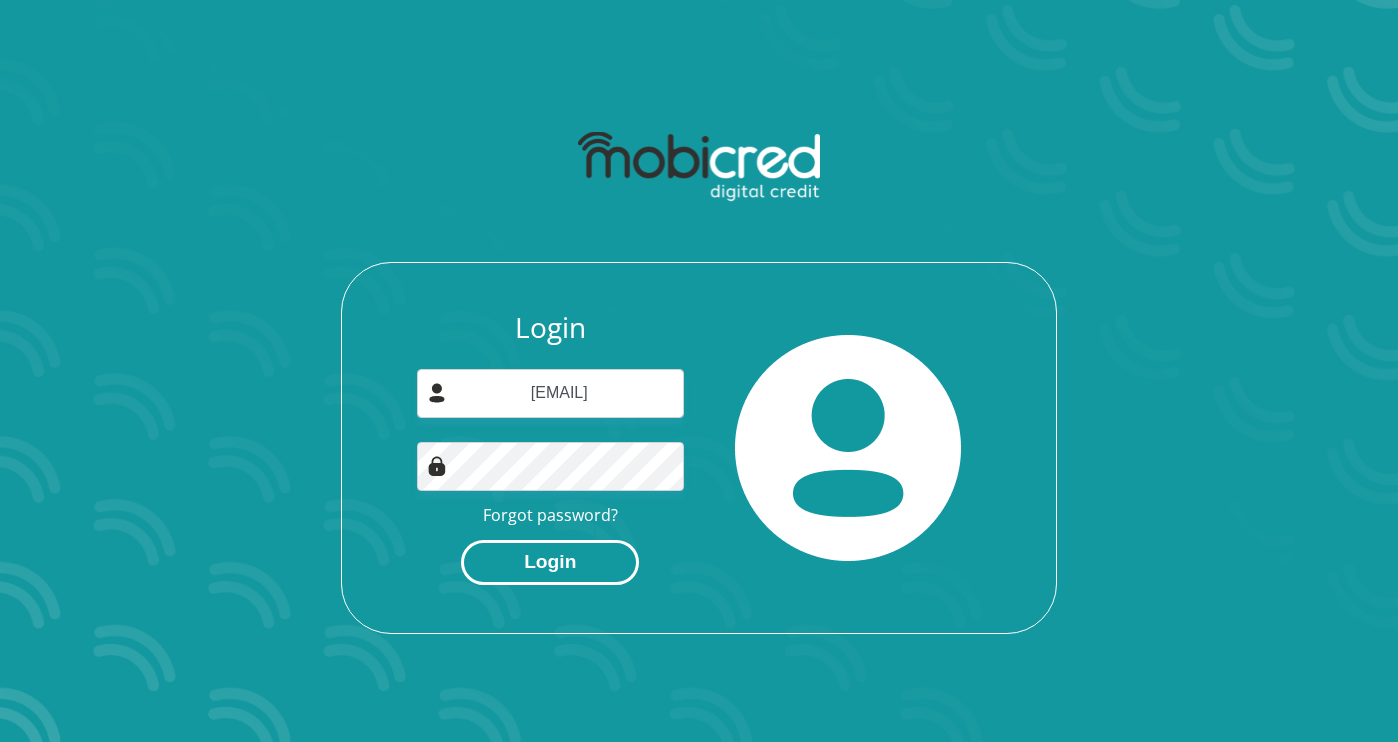 click on "Login" at bounding box center (550, 562) 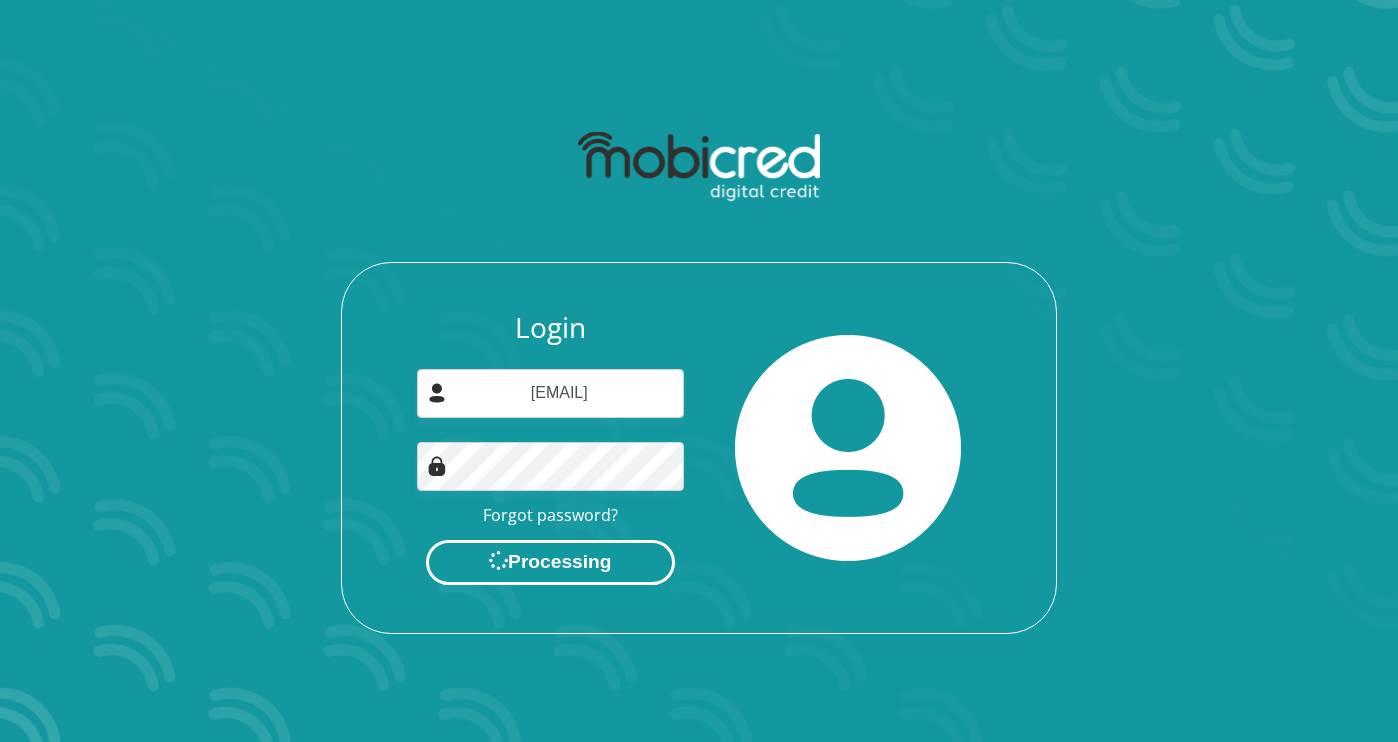 scroll, scrollTop: 0, scrollLeft: 0, axis: both 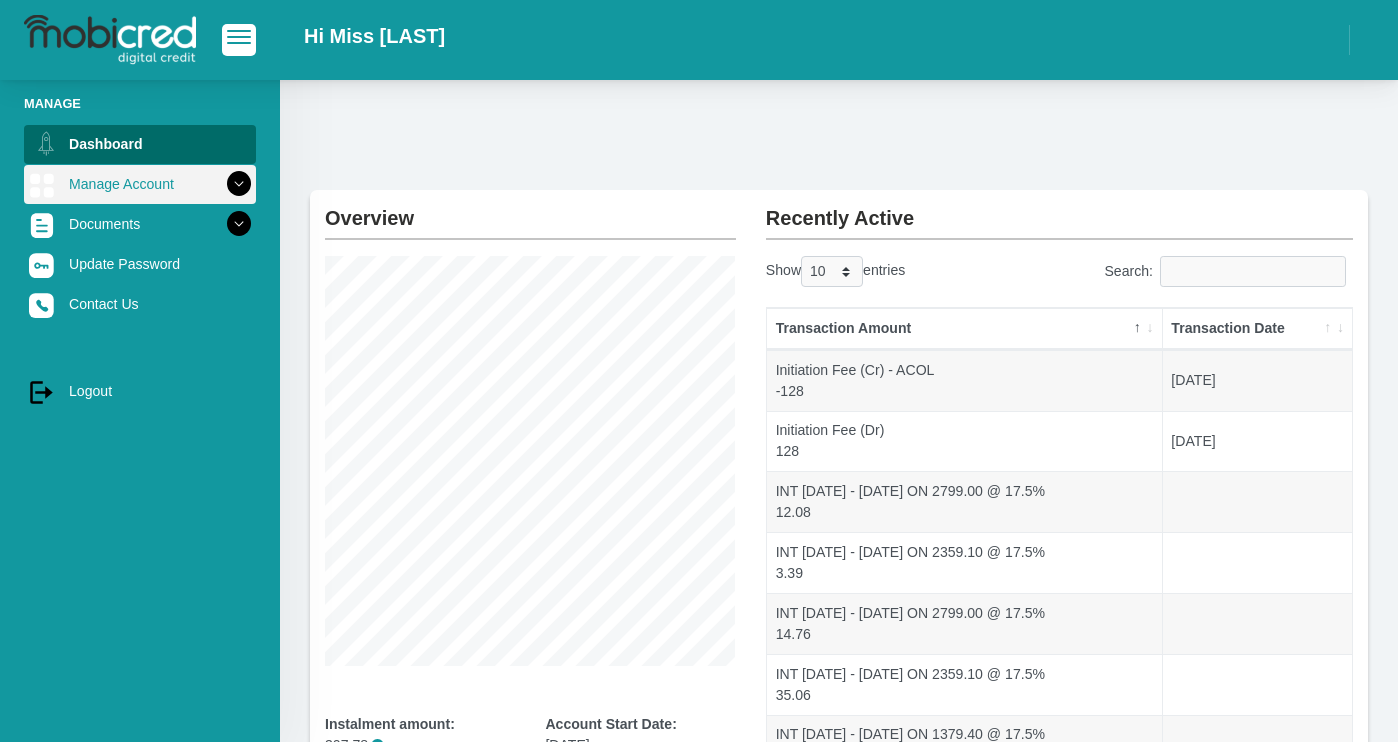 click at bounding box center [239, 184] 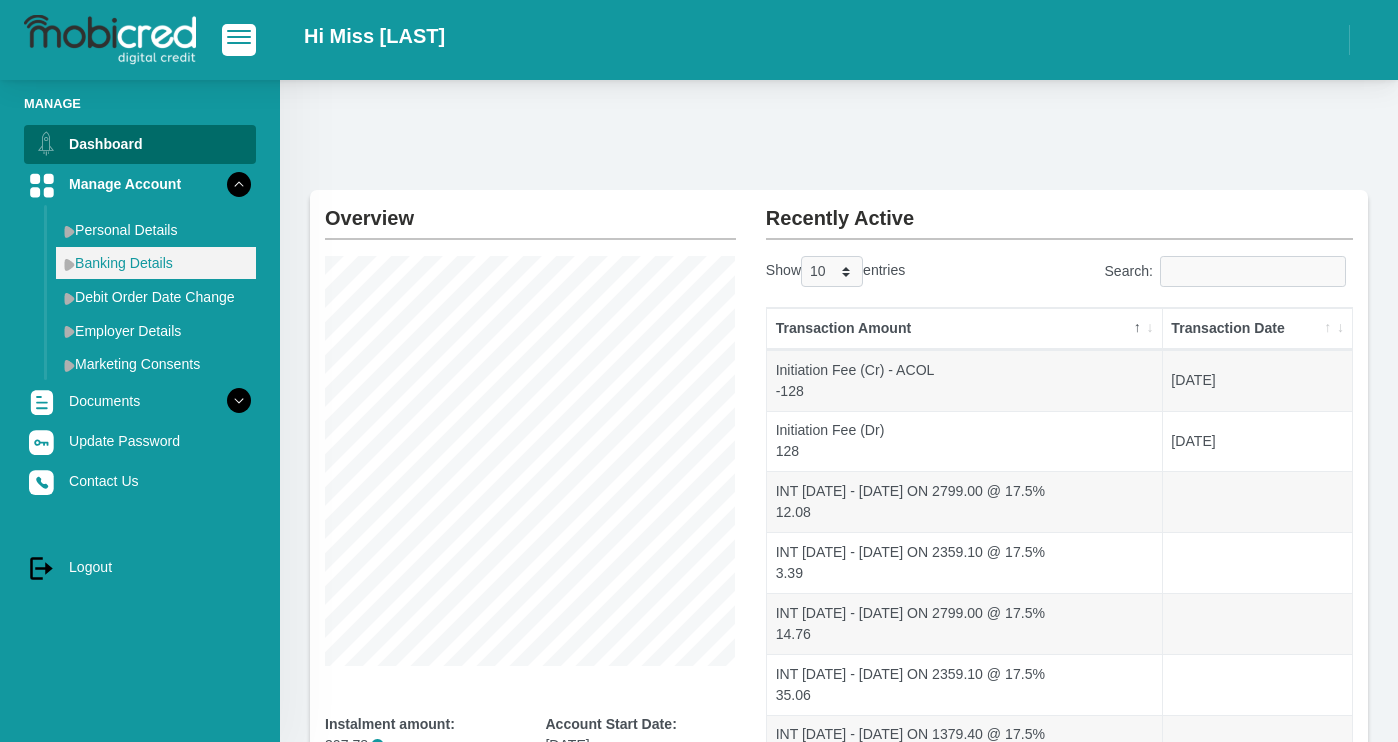 click on "Banking Details" at bounding box center [156, 263] 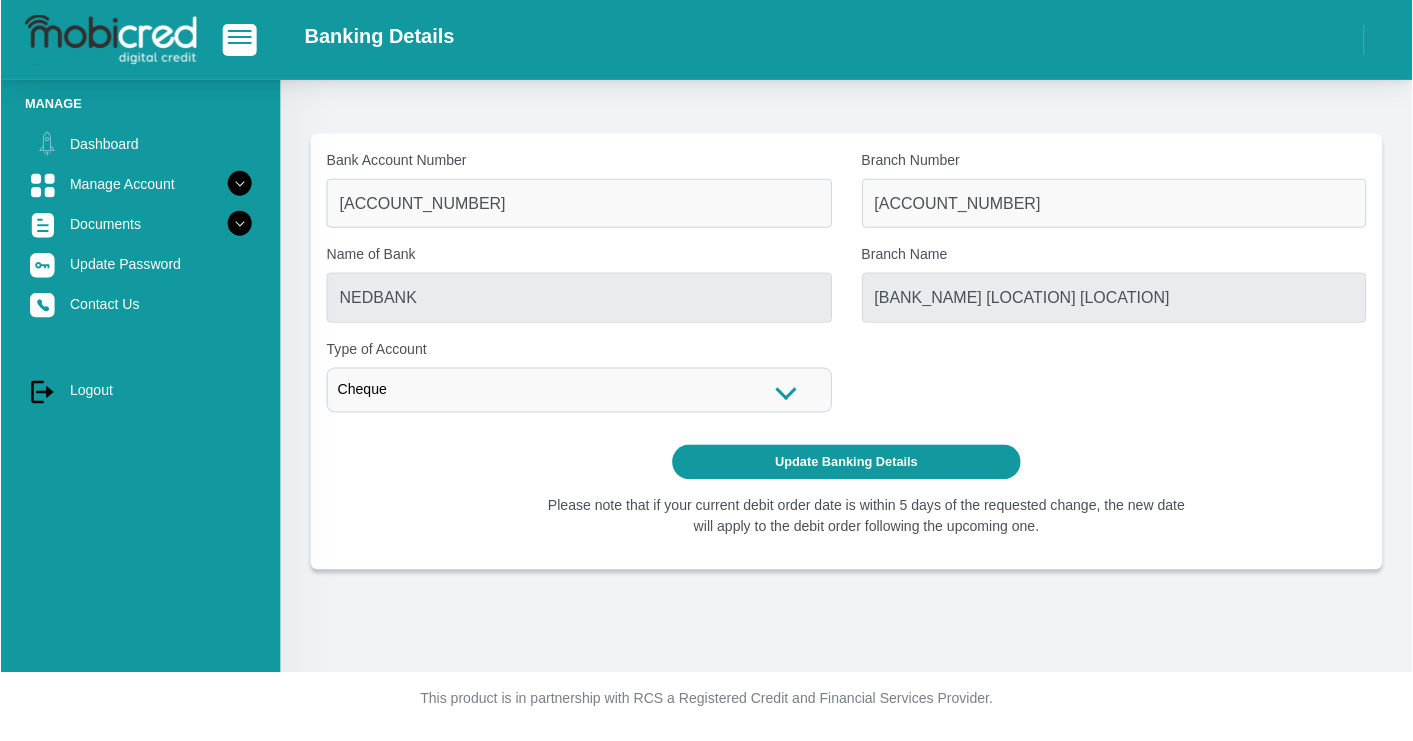 scroll, scrollTop: 0, scrollLeft: 0, axis: both 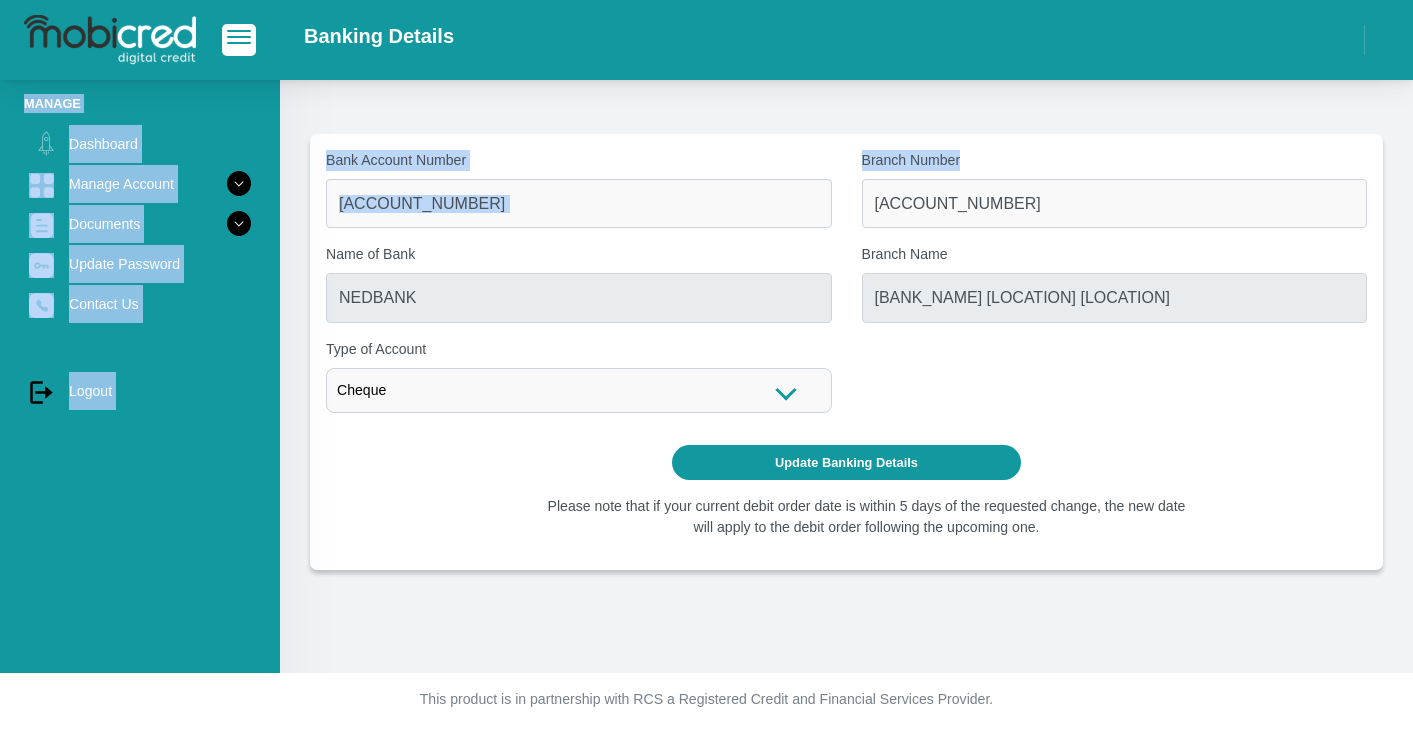 drag, startPoint x: 1029, startPoint y: 27, endPoint x: 1637, endPoint y: -39, distance: 611.5717 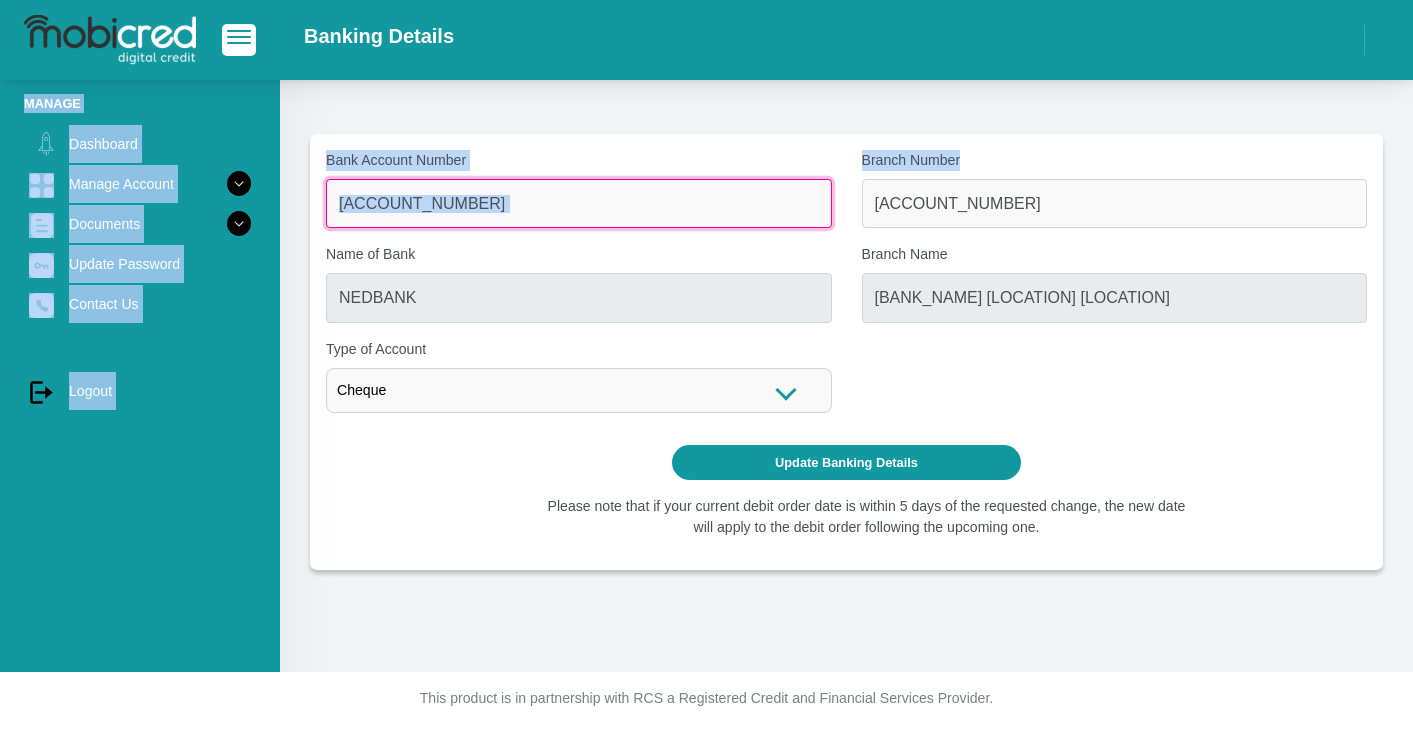 click on "[ACCOUNT_NUMBER]" at bounding box center [579, 203] 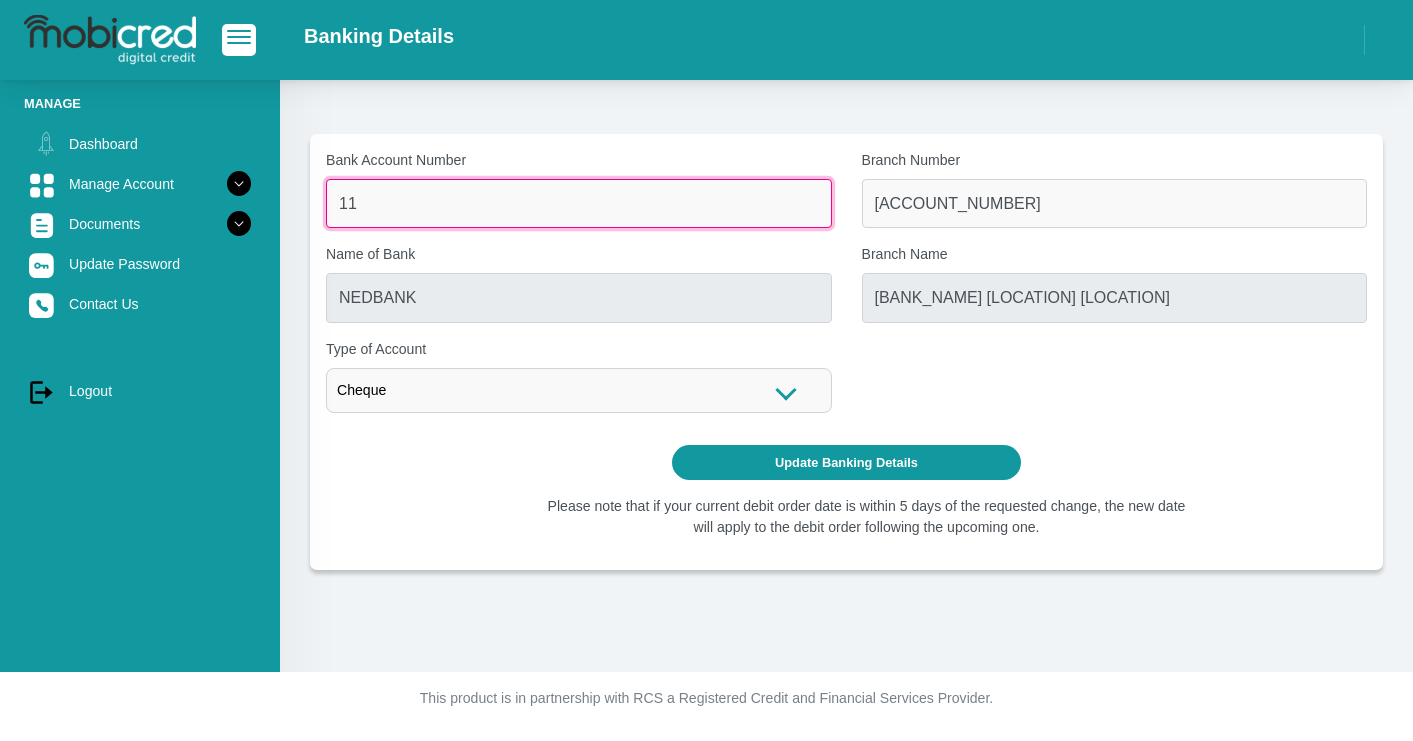 type on "1" 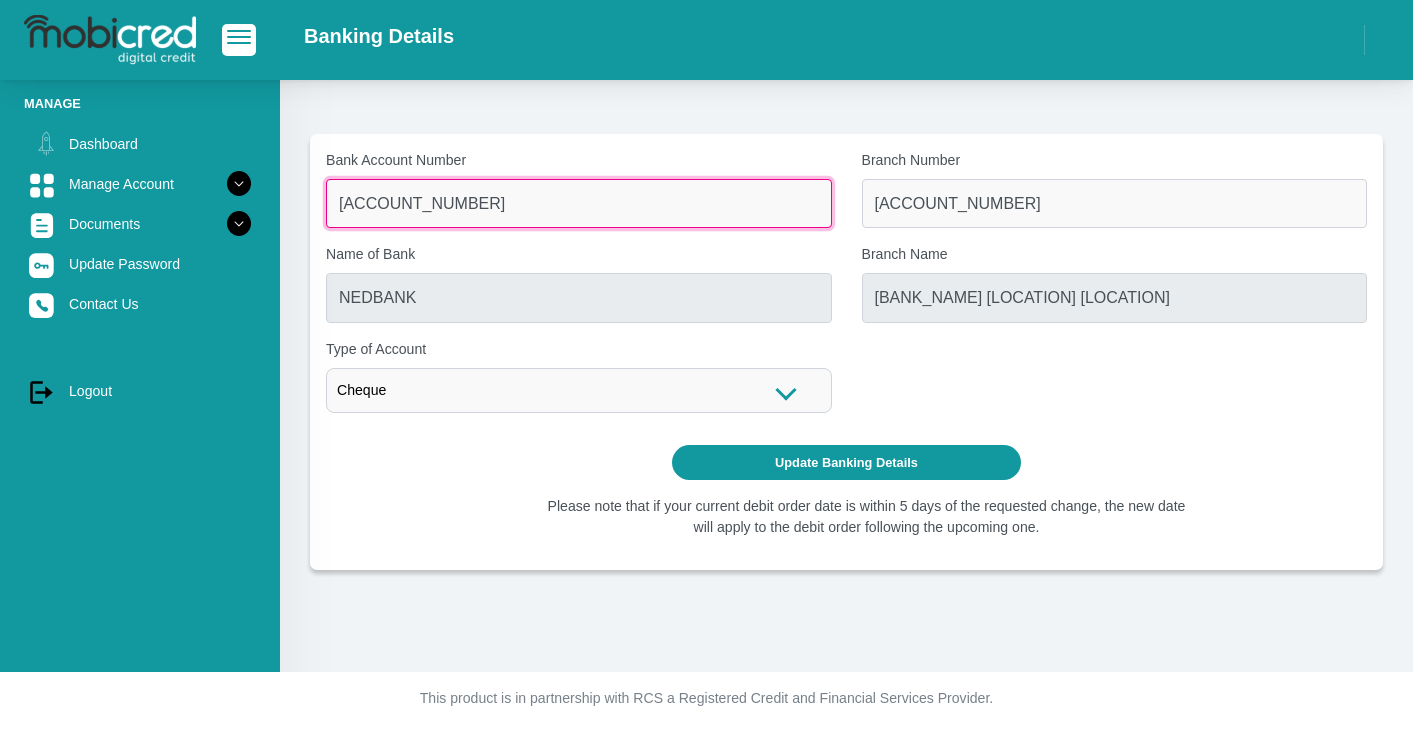 type on "[ACCOUNT_NUMBER]" 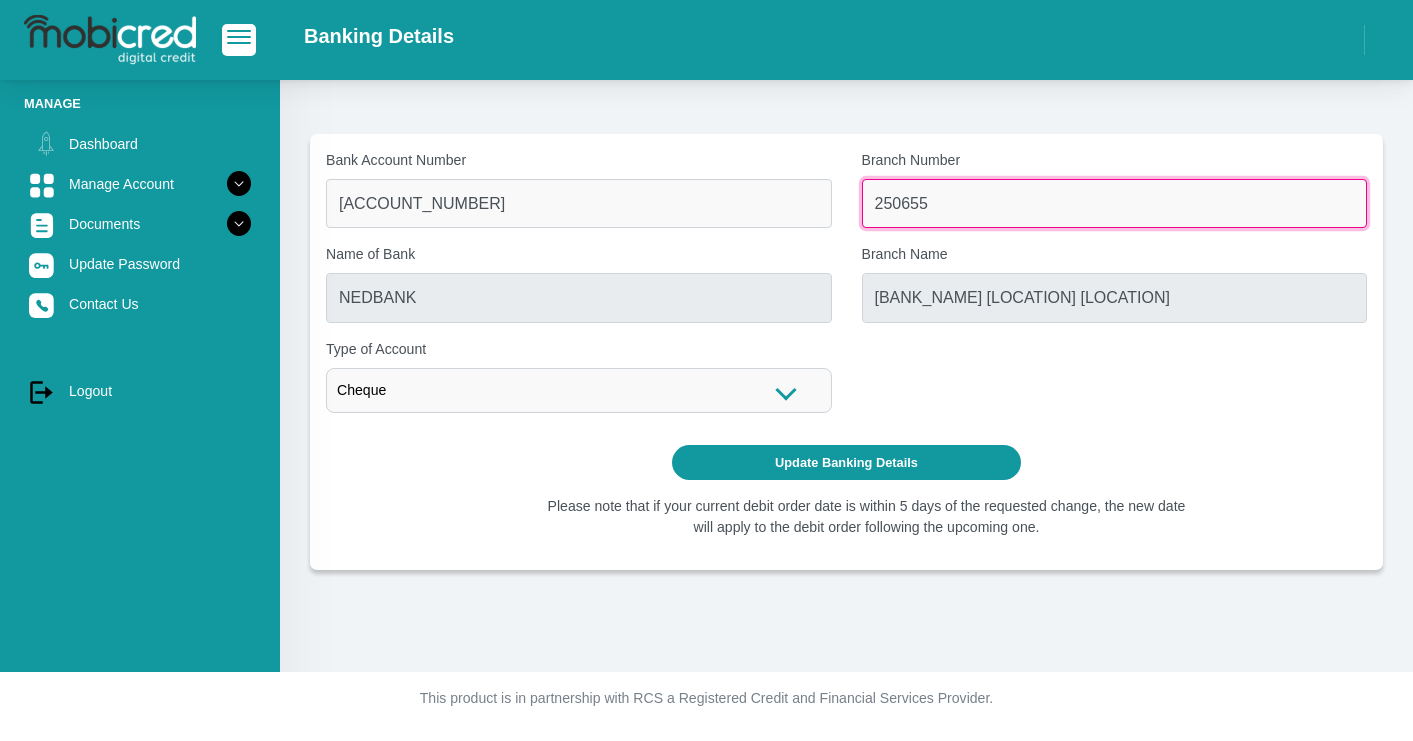 type on "250655" 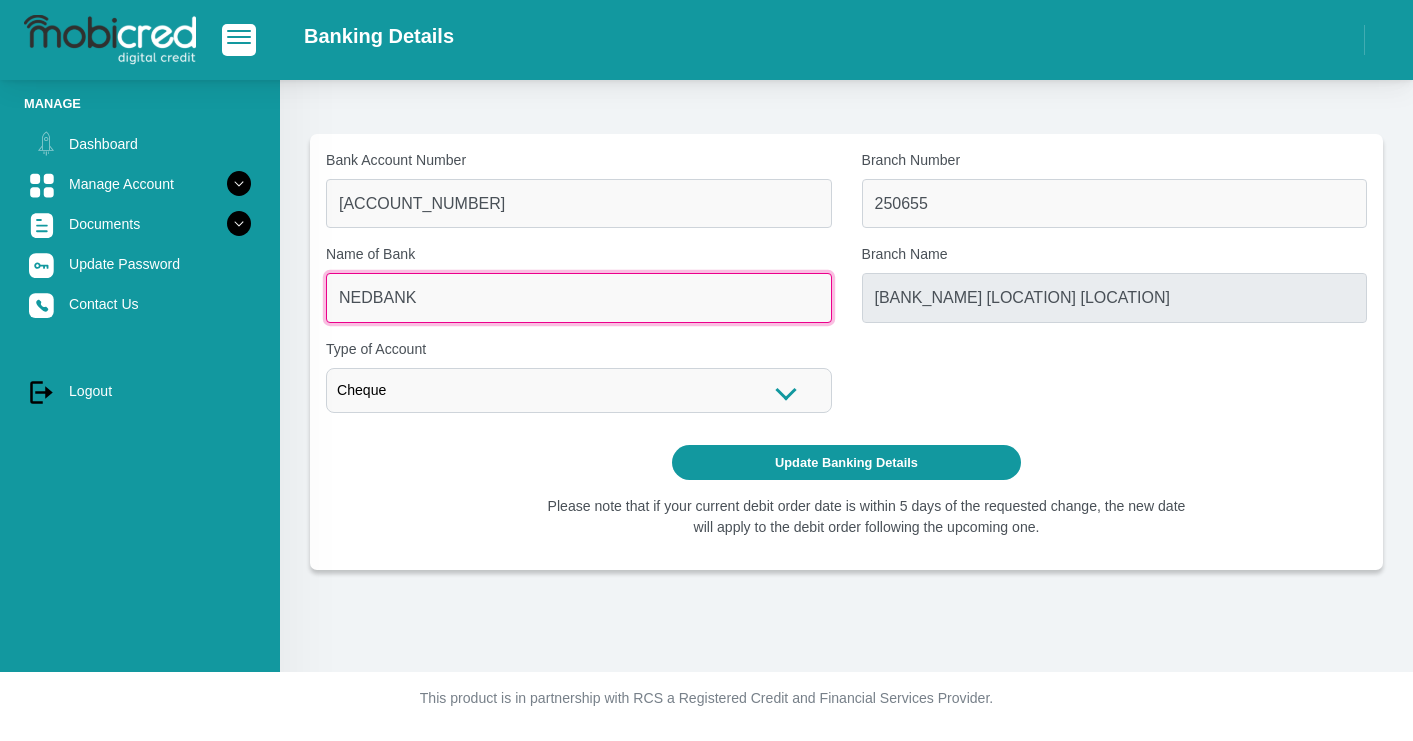 click on "NEDBANK" at bounding box center [579, 297] 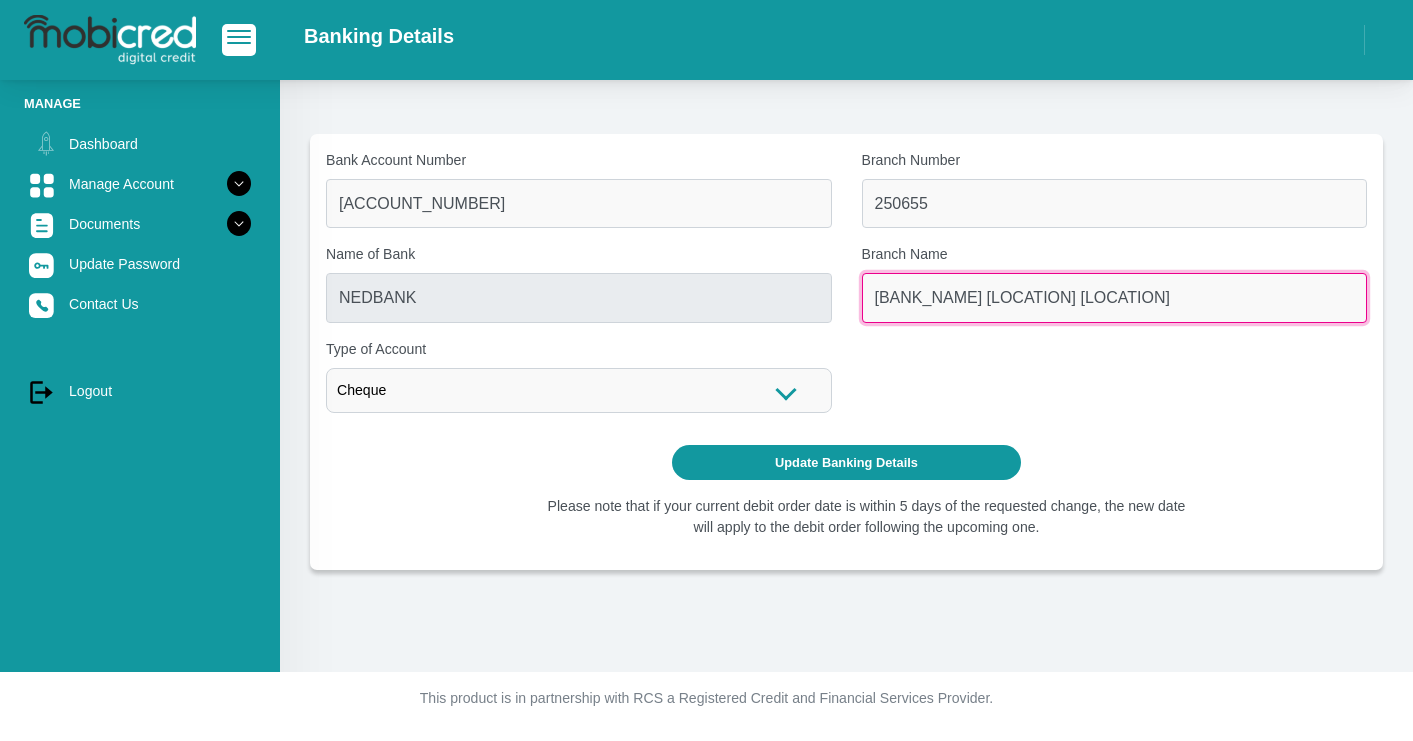 click on "NEDBANK BLUFF DURBAN" at bounding box center [1115, 297] 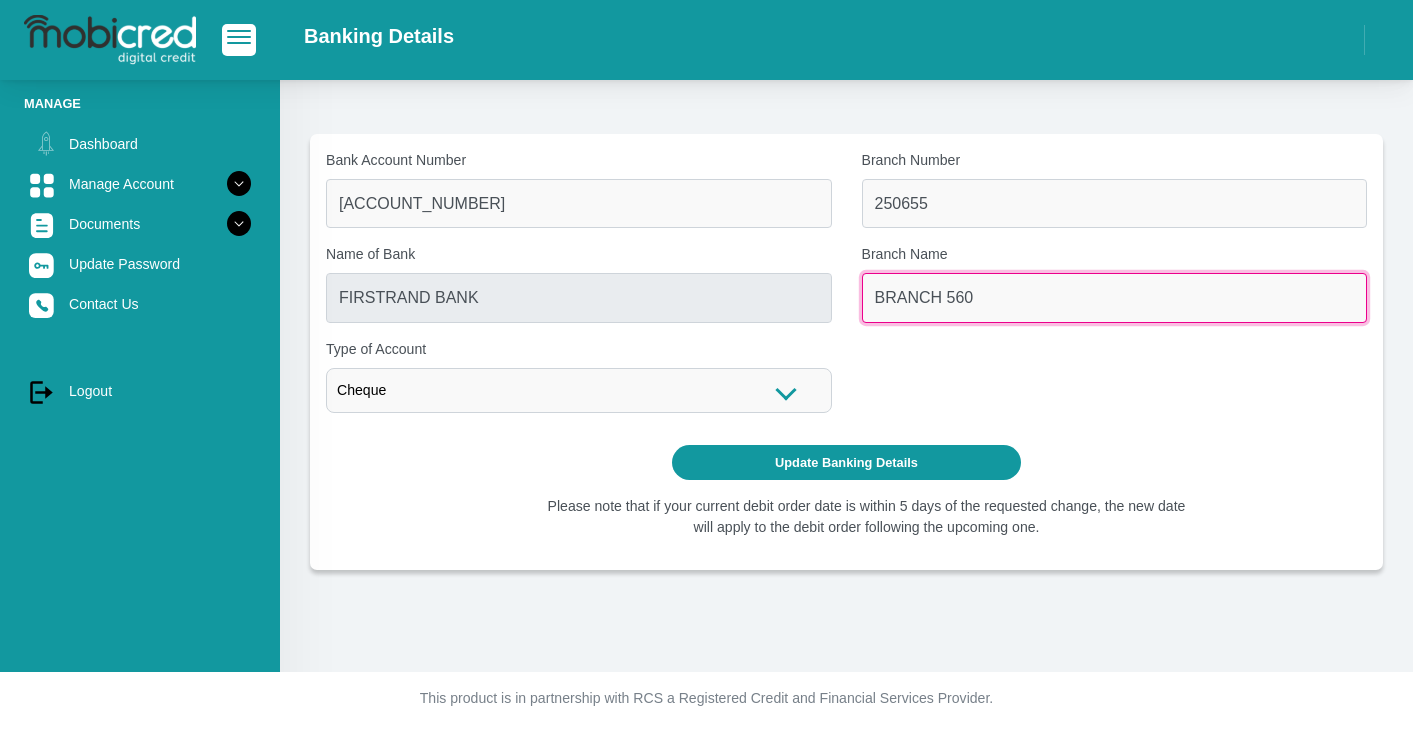 drag, startPoint x: 993, startPoint y: 295, endPoint x: 816, endPoint y: 305, distance: 177.28226 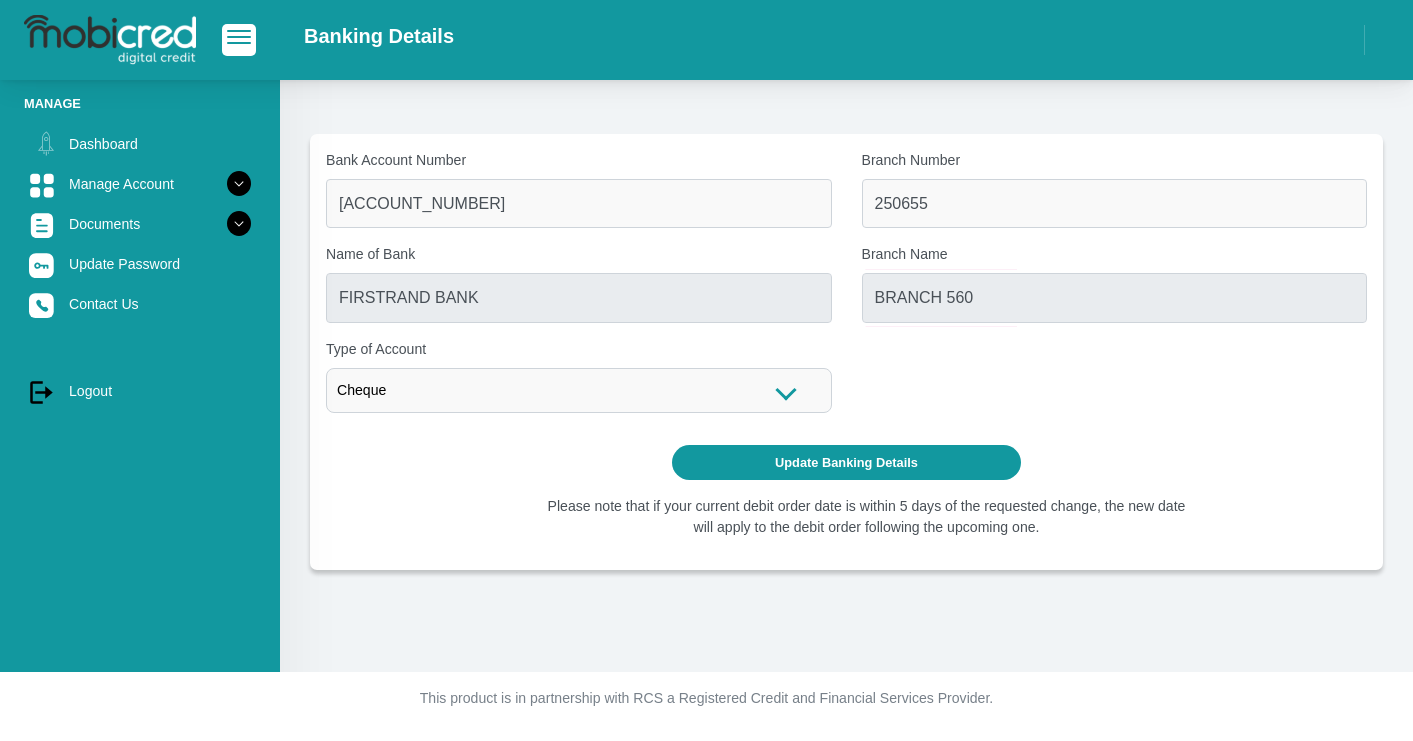 click on "Cheque" at bounding box center (579, 390) 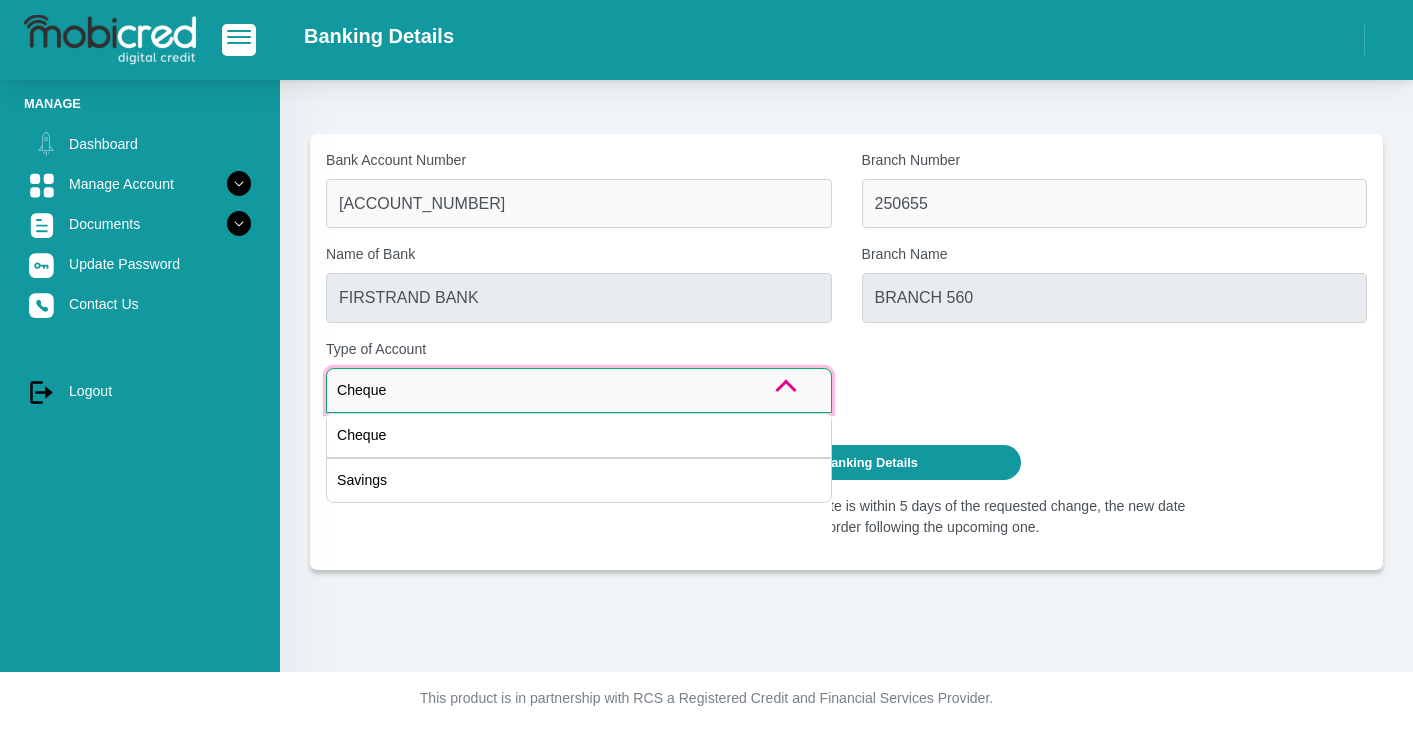 click on "Cheque" at bounding box center (579, 390) 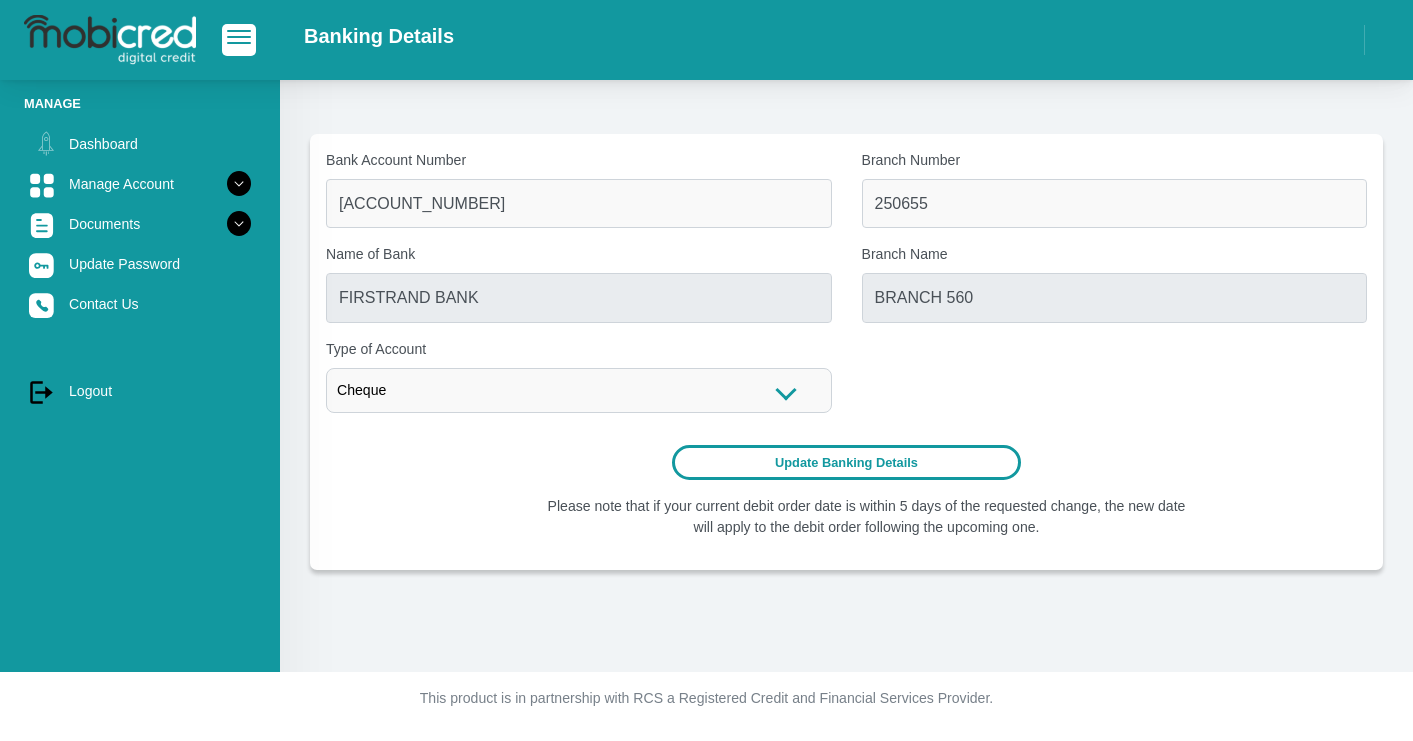 click on "Update Banking Details" at bounding box center [846, 462] 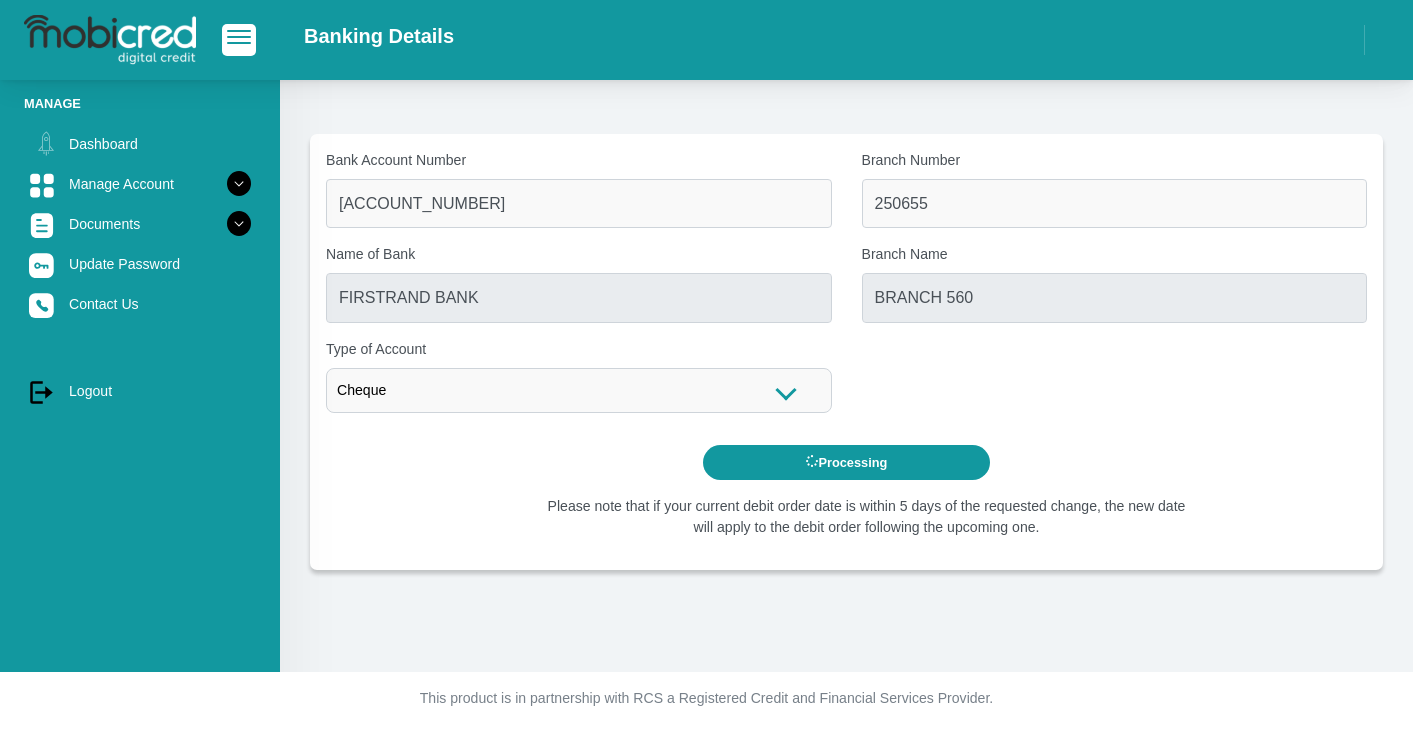 scroll, scrollTop: 0, scrollLeft: 0, axis: both 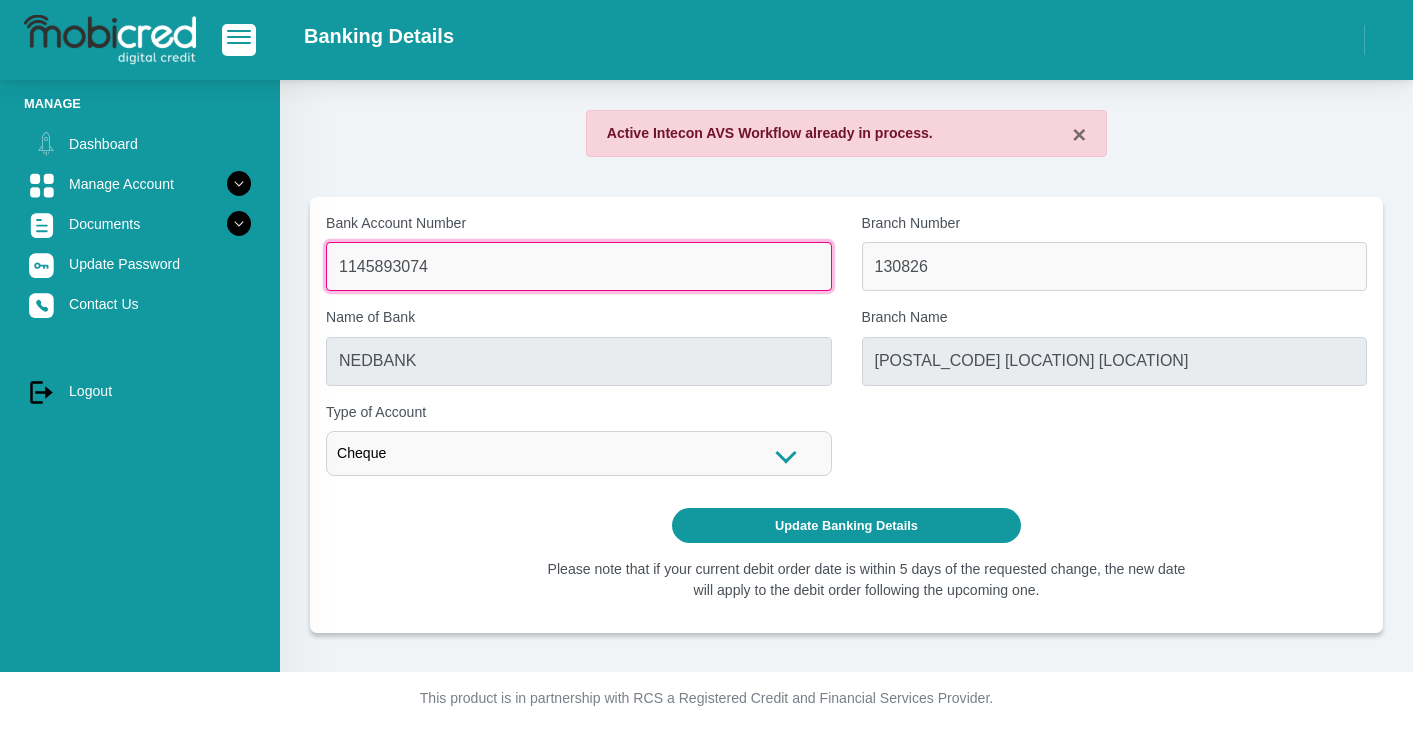 click on "1145893074" at bounding box center (579, 266) 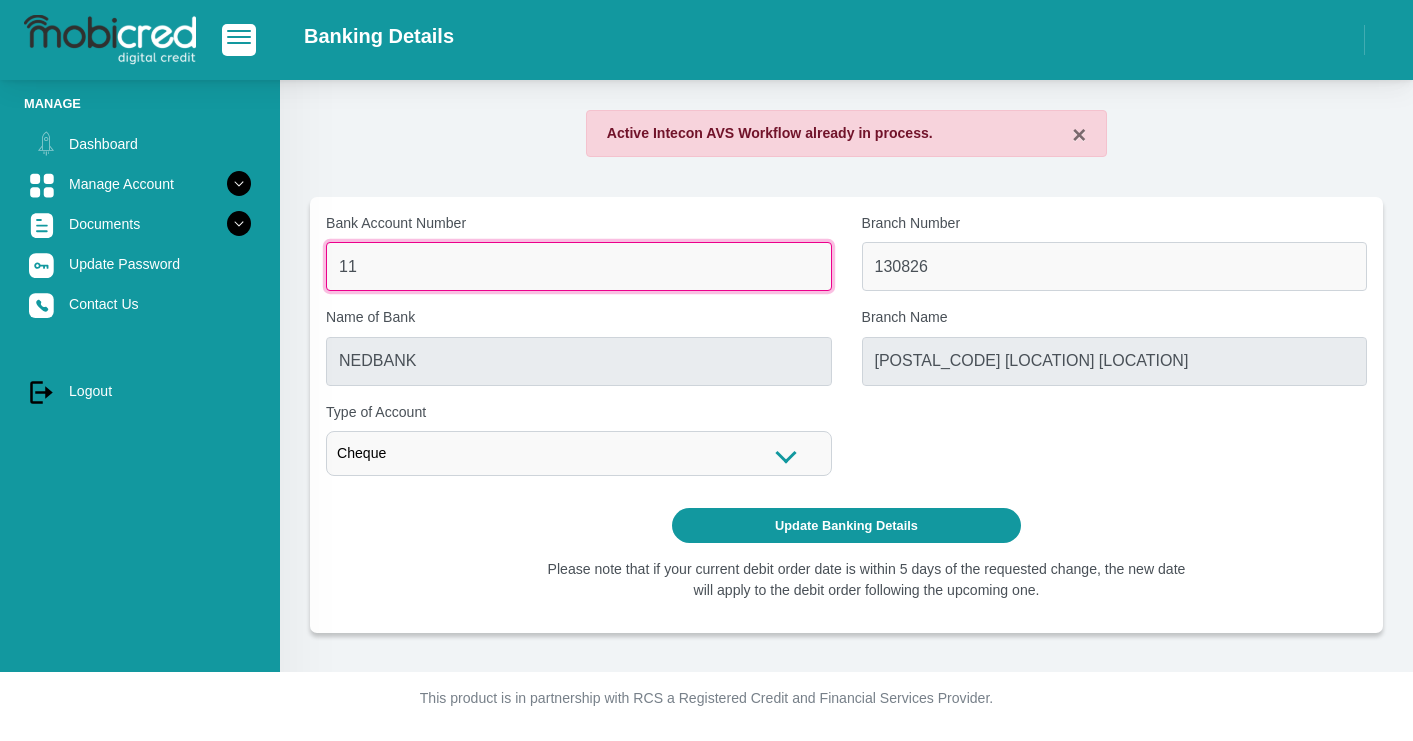 type on "1" 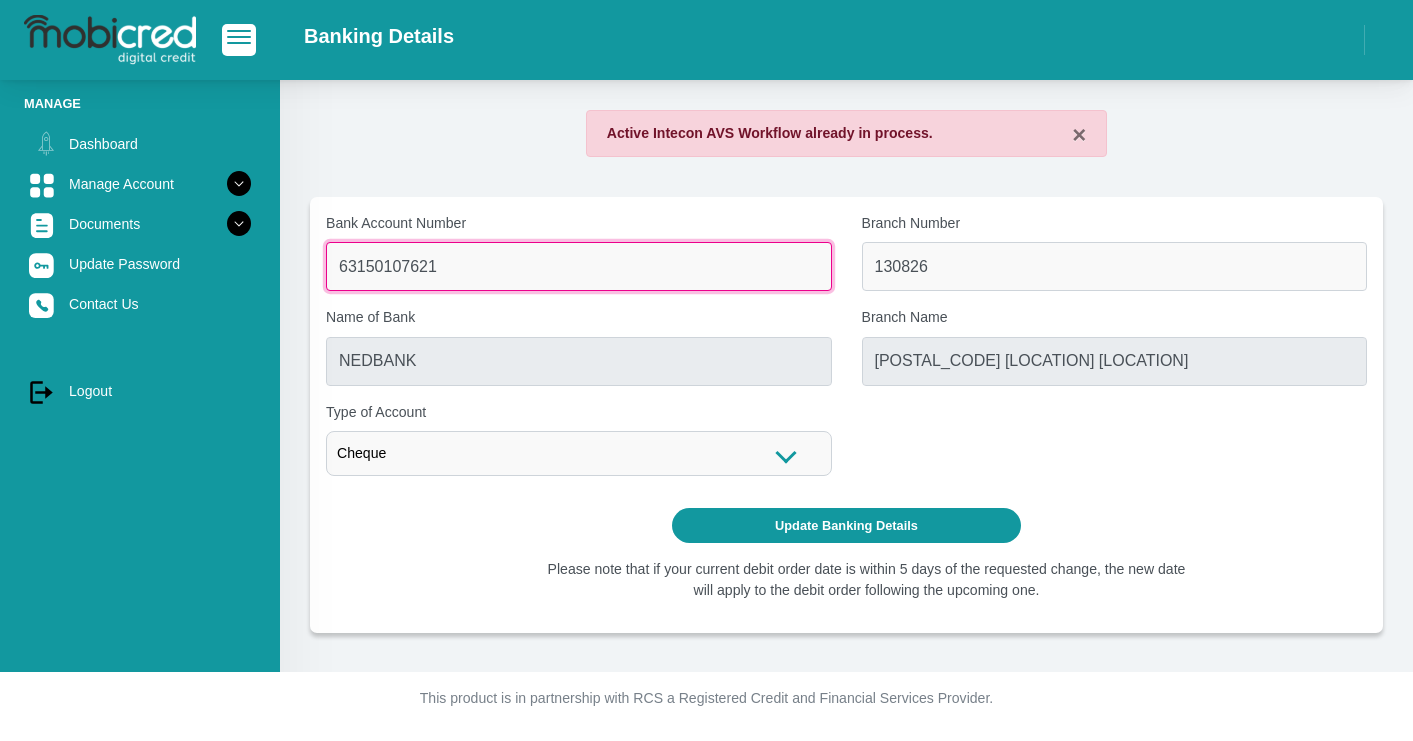 type on "63150107621" 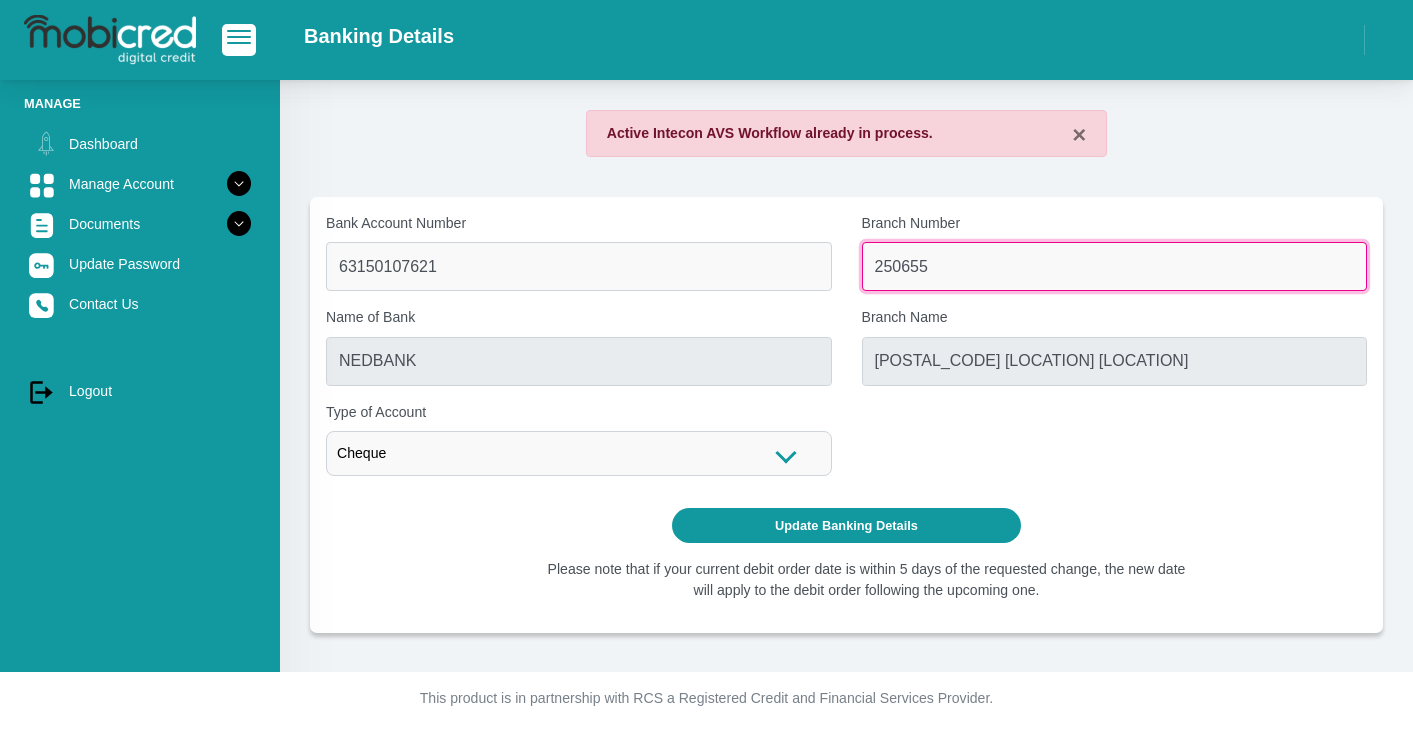 type on "250655" 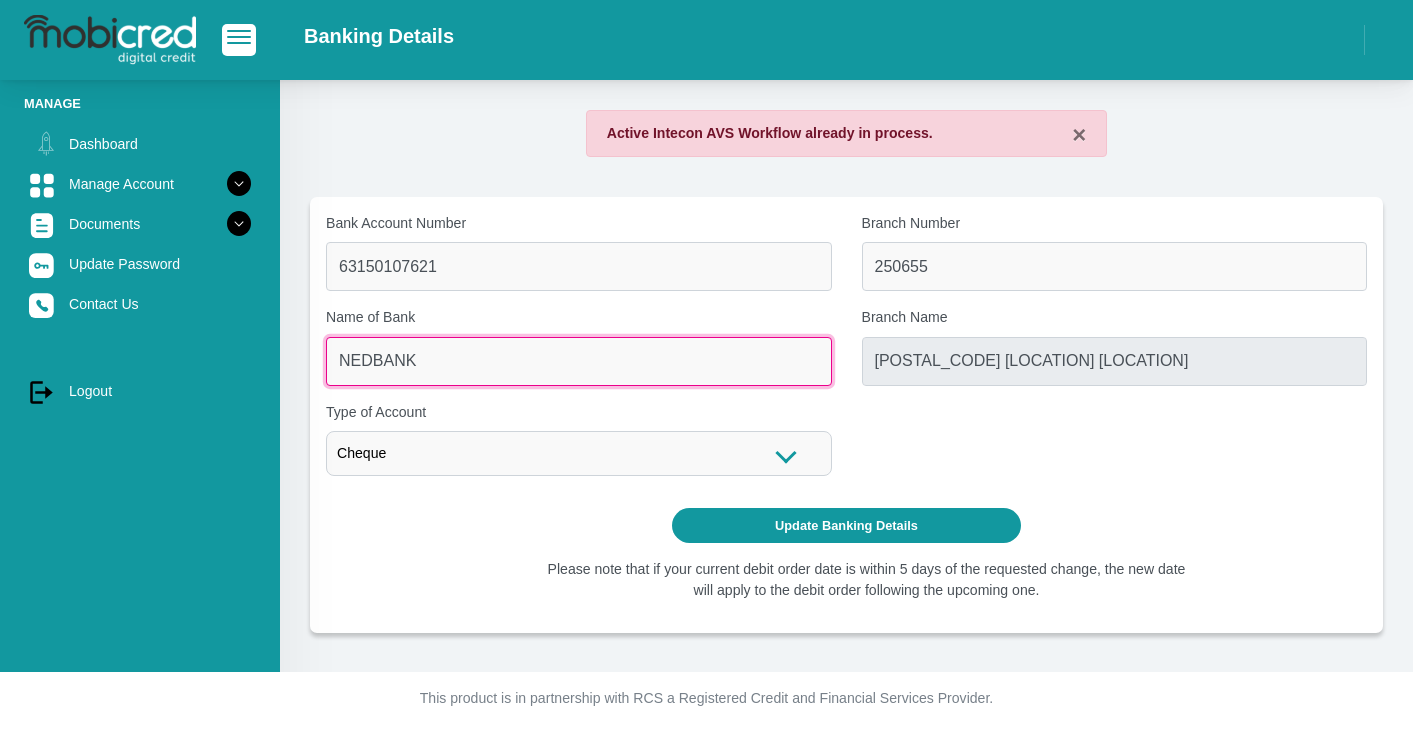 type on "FIRSTRAND BANK" 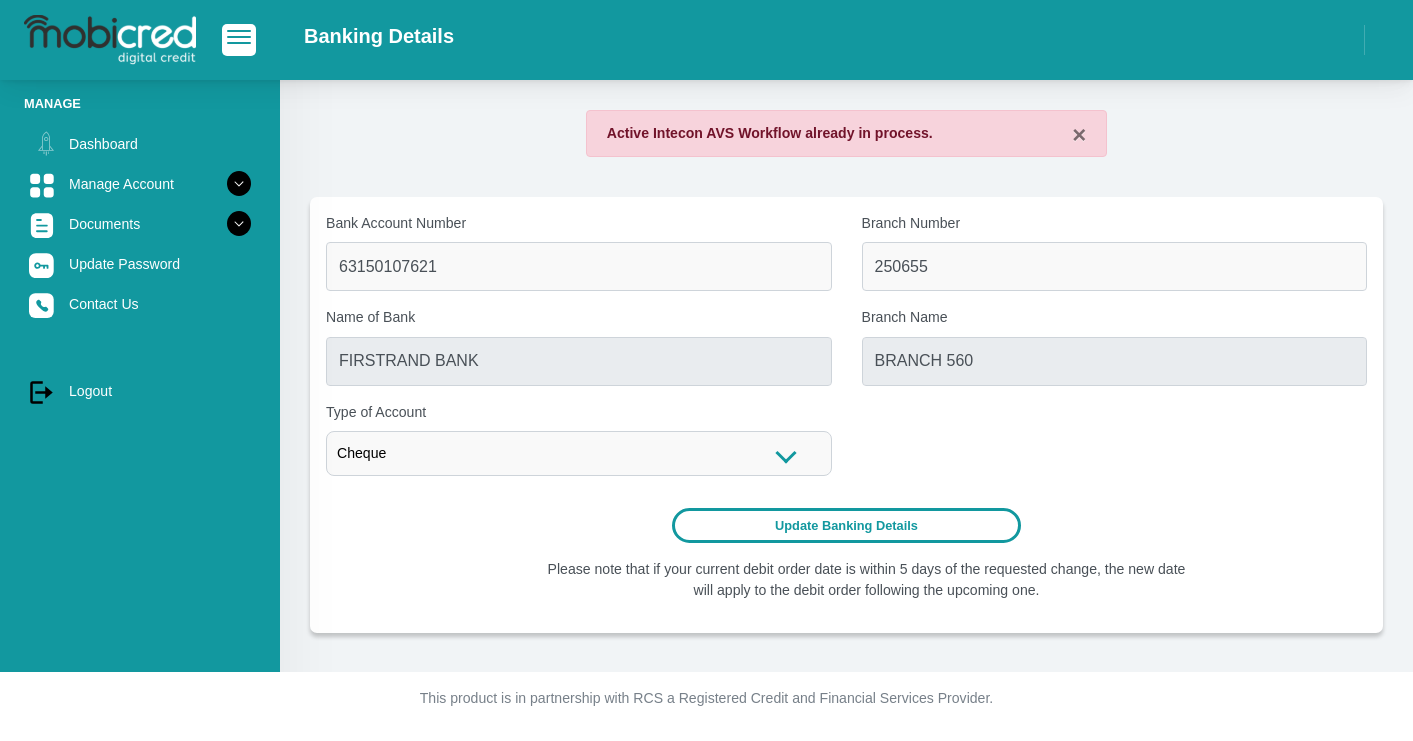 click on "Update Banking Details" at bounding box center (846, 525) 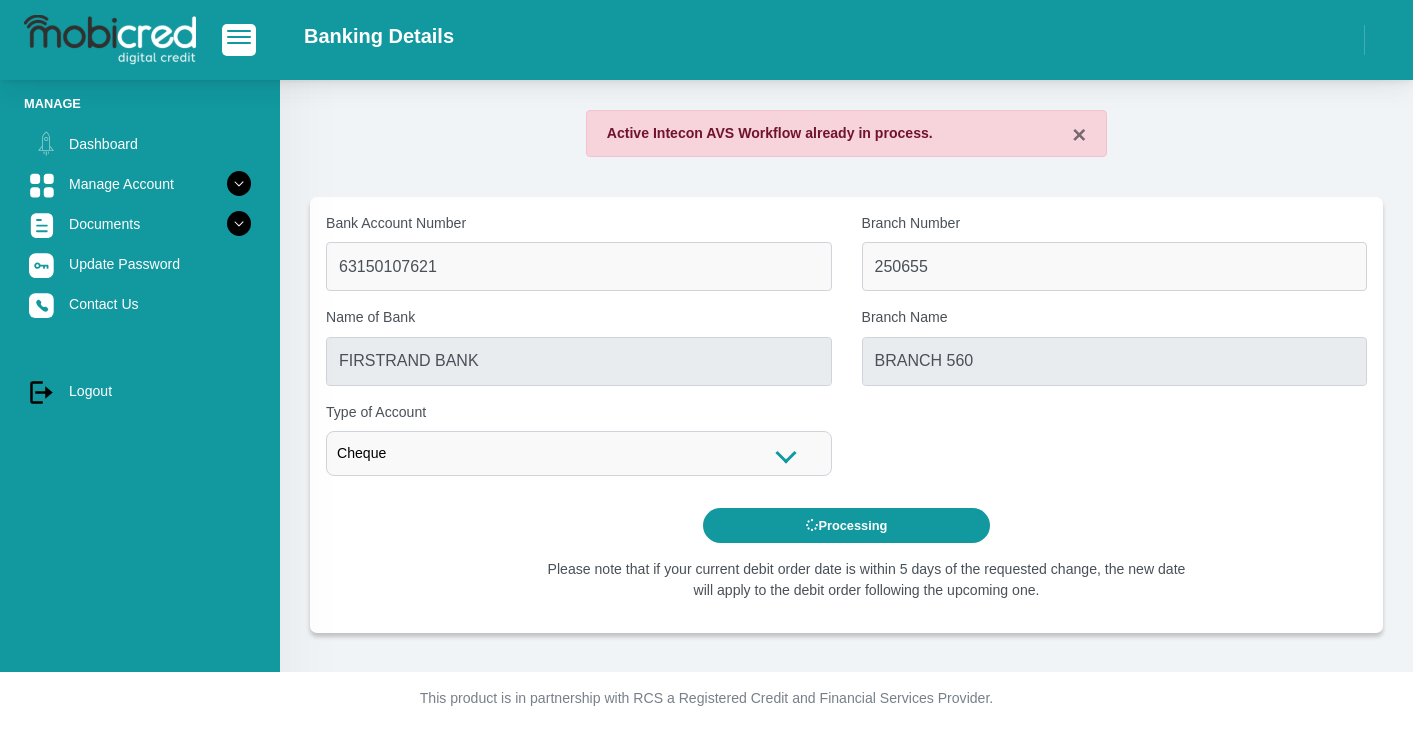 scroll, scrollTop: 0, scrollLeft: 0, axis: both 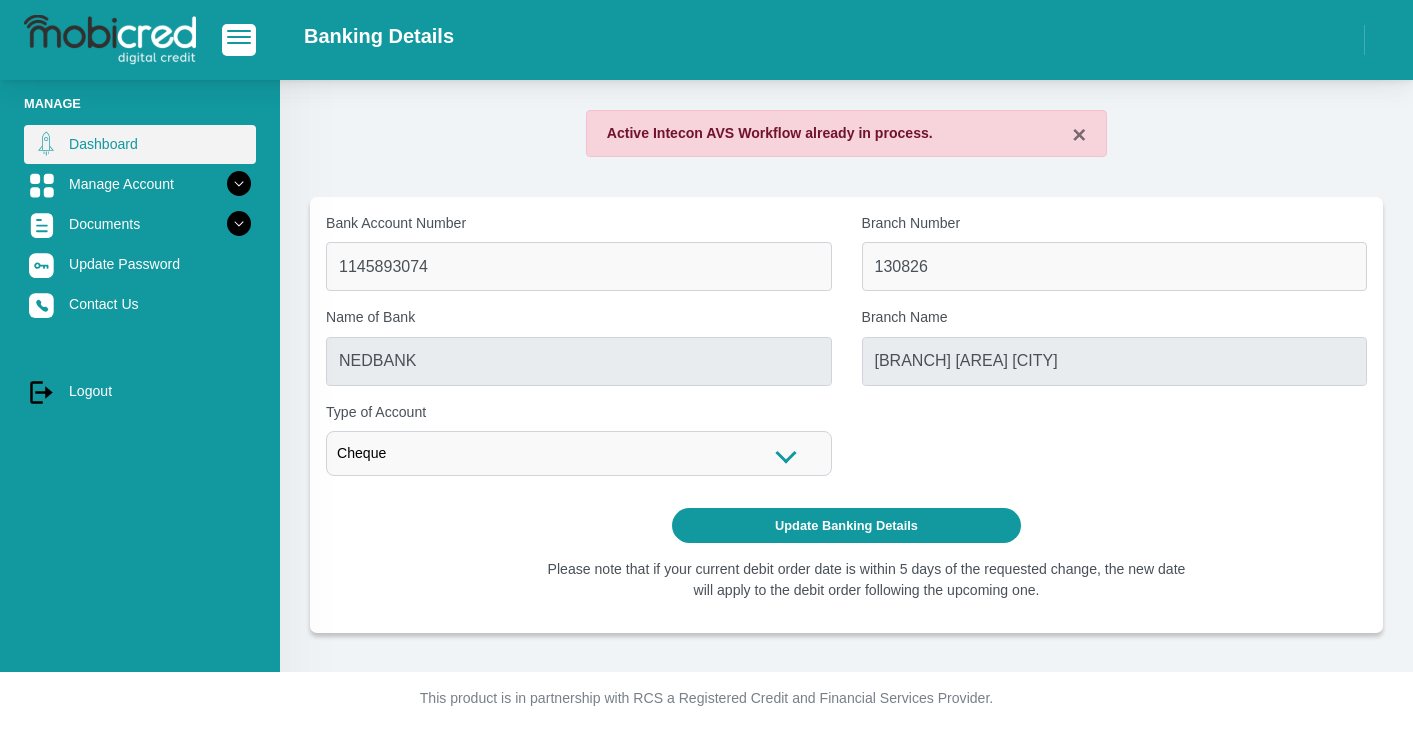 click on "Dashboard" at bounding box center [140, 144] 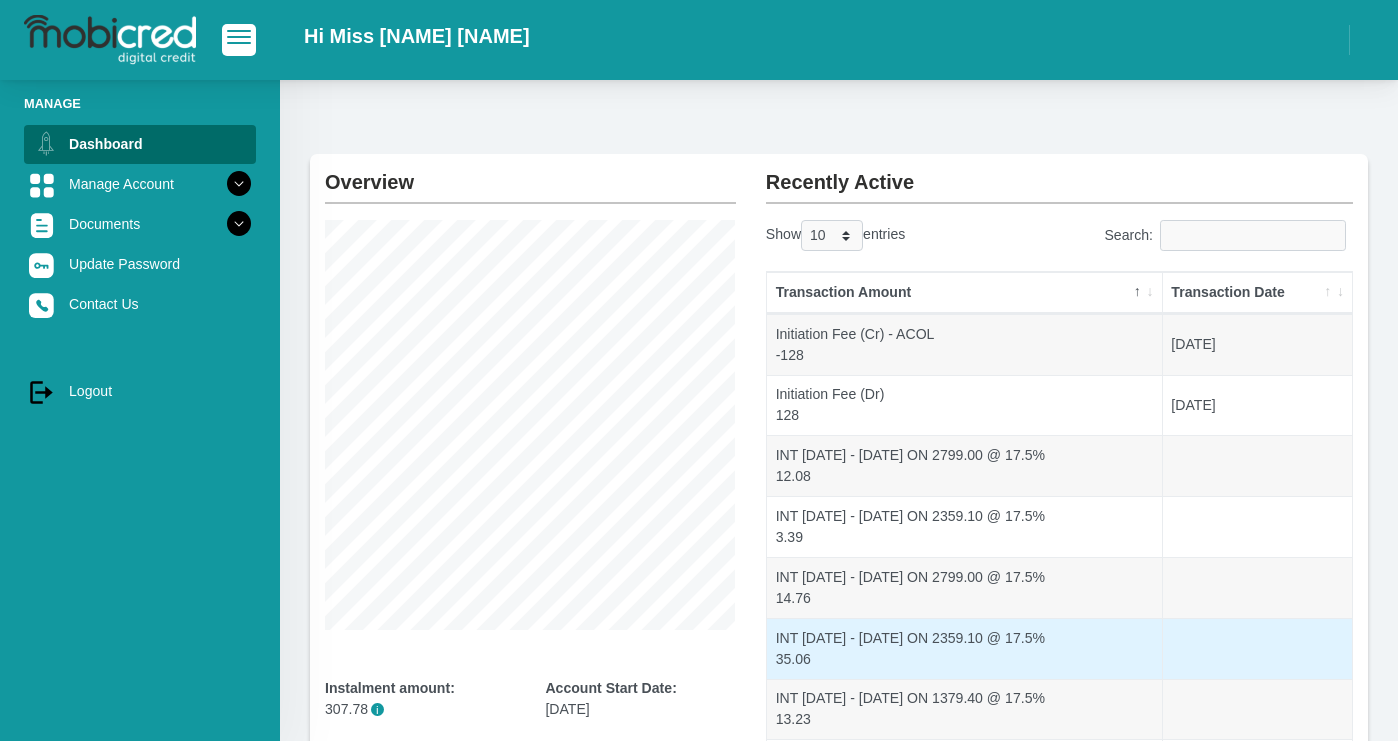 scroll, scrollTop: 0, scrollLeft: 0, axis: both 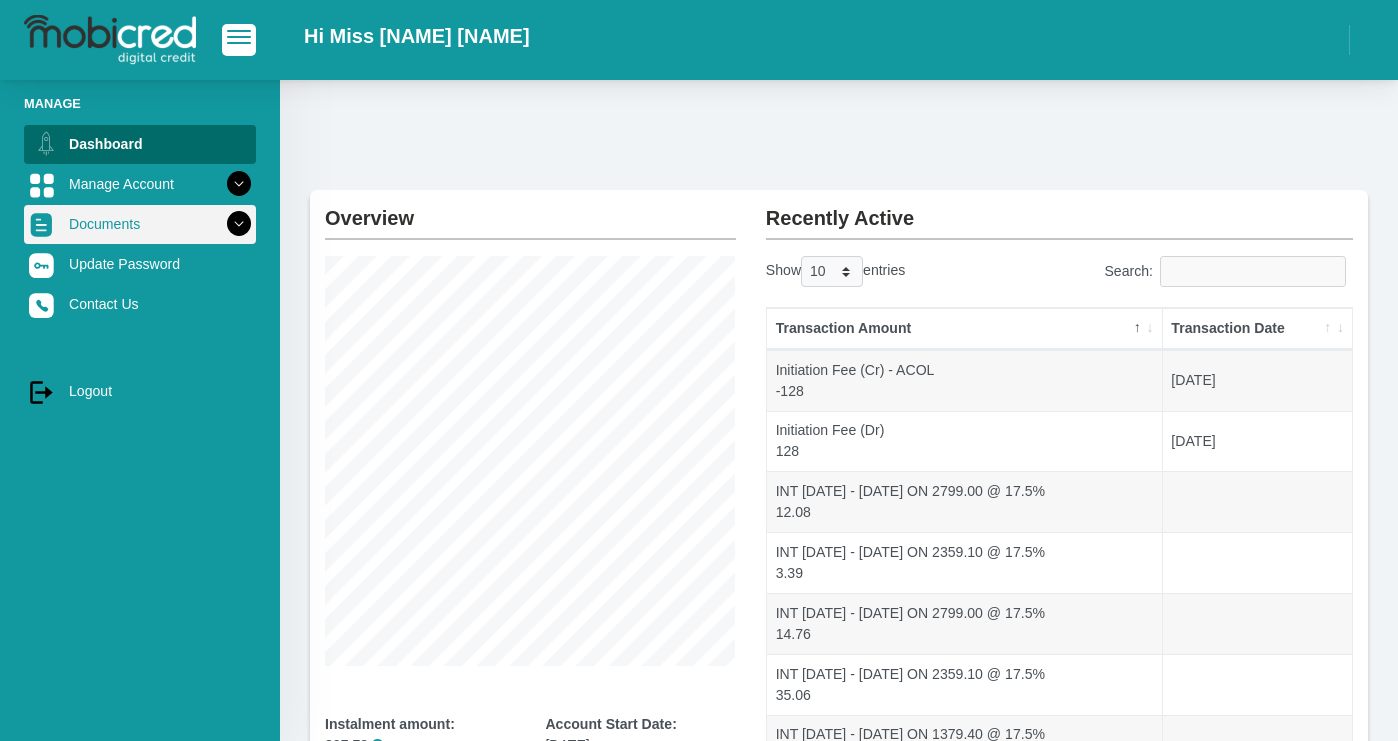 click on "Documents" at bounding box center (140, 224) 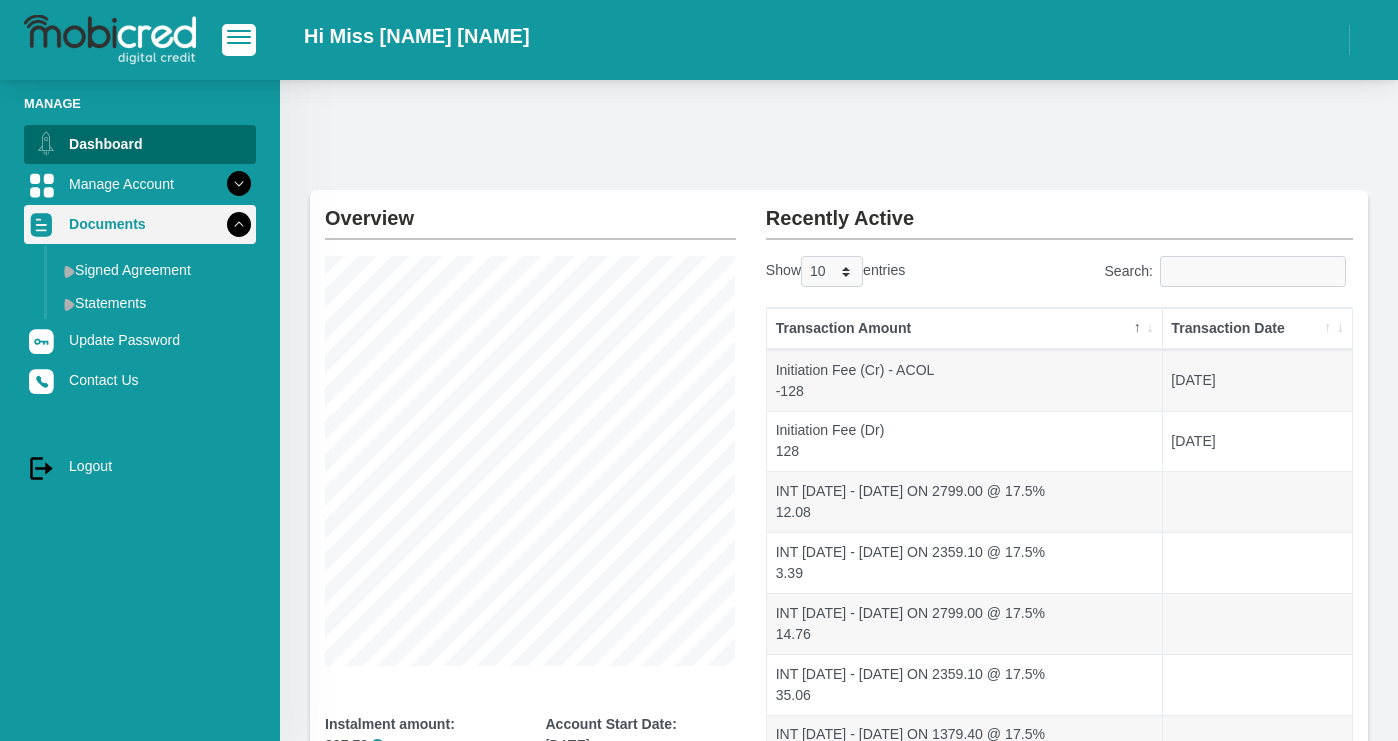 click on "Documents" at bounding box center (140, 224) 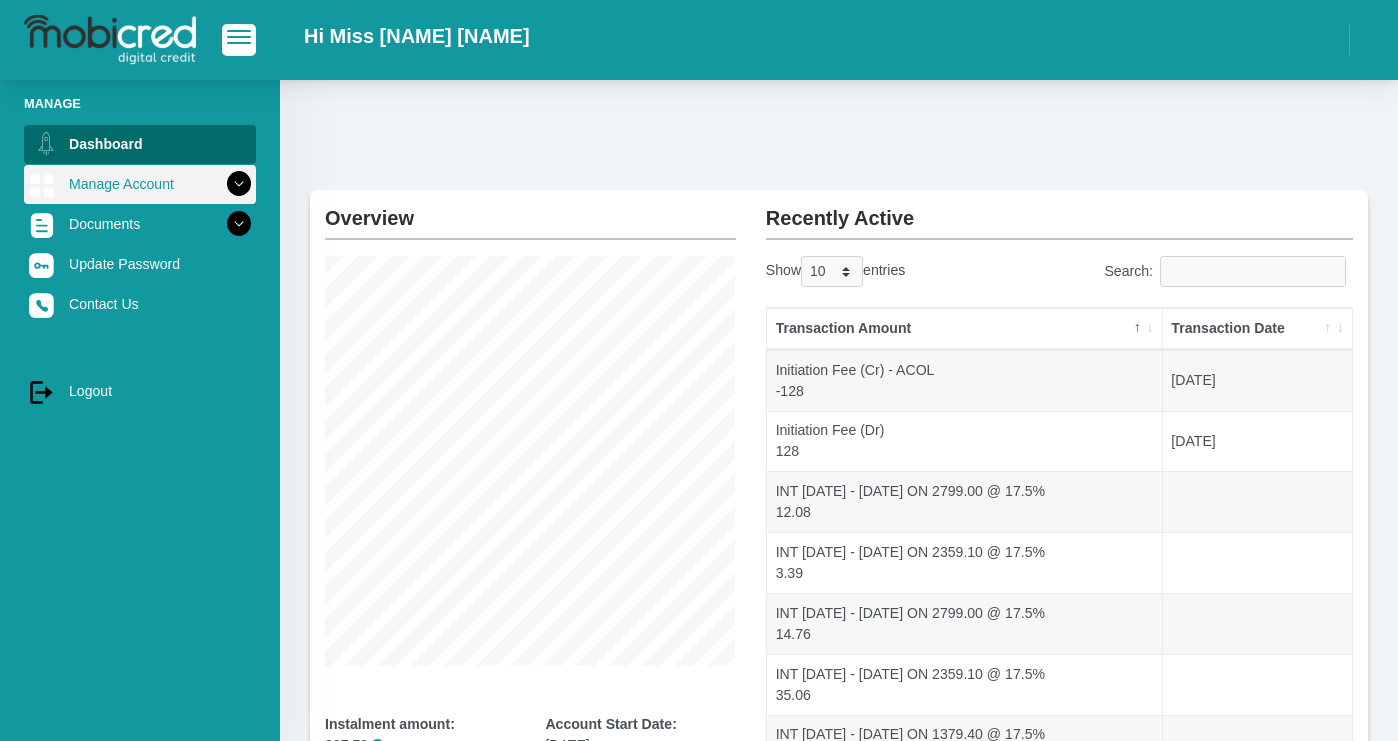 click at bounding box center (239, 184) 